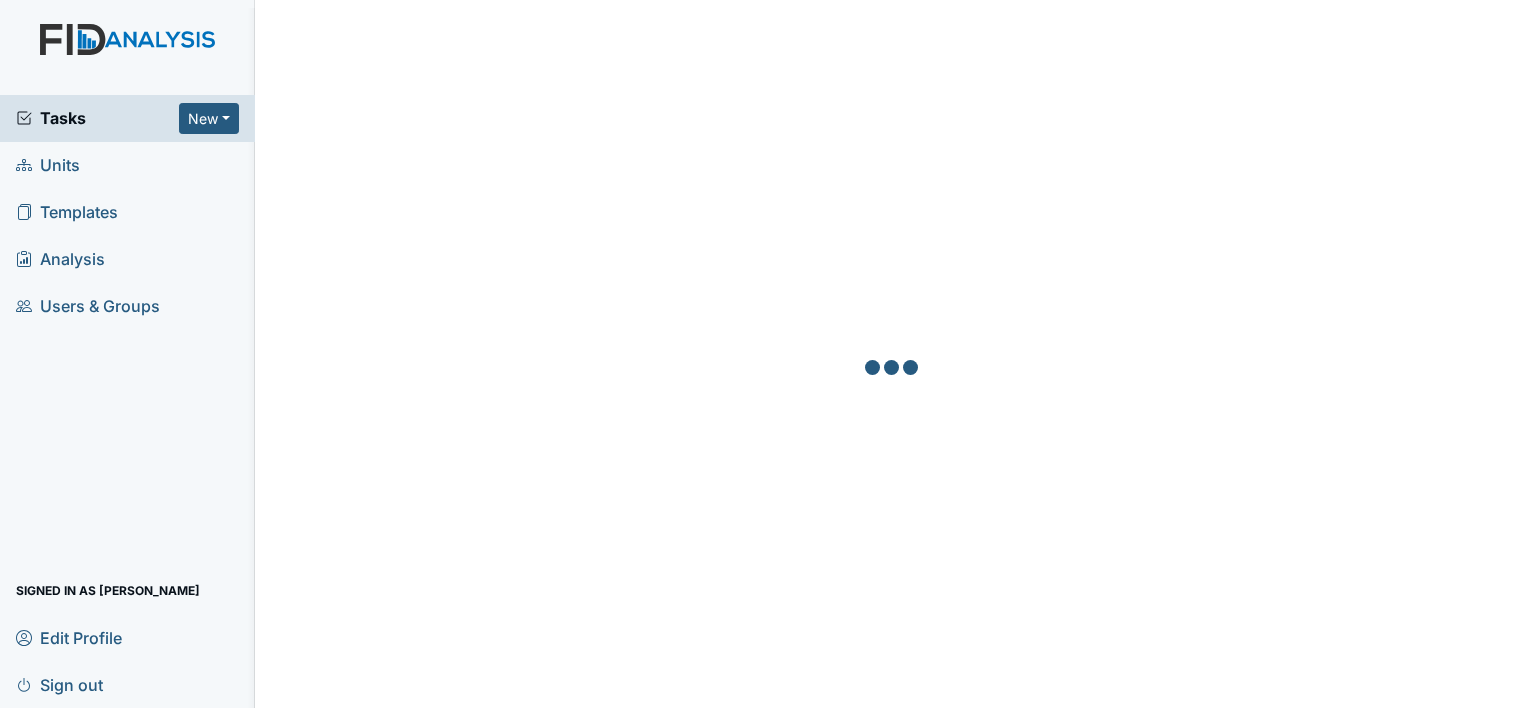scroll, scrollTop: 0, scrollLeft: 0, axis: both 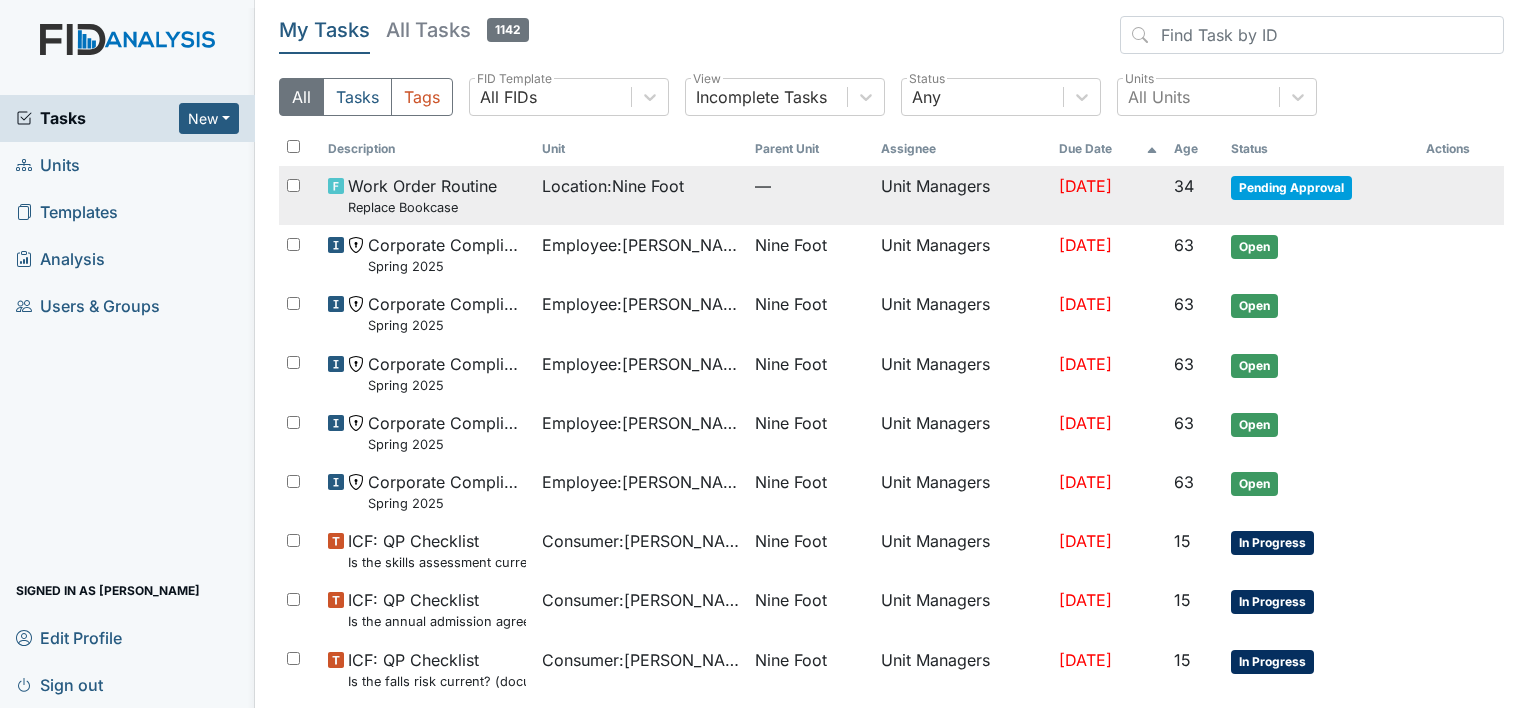 click on "Pending Approval" at bounding box center (1291, 188) 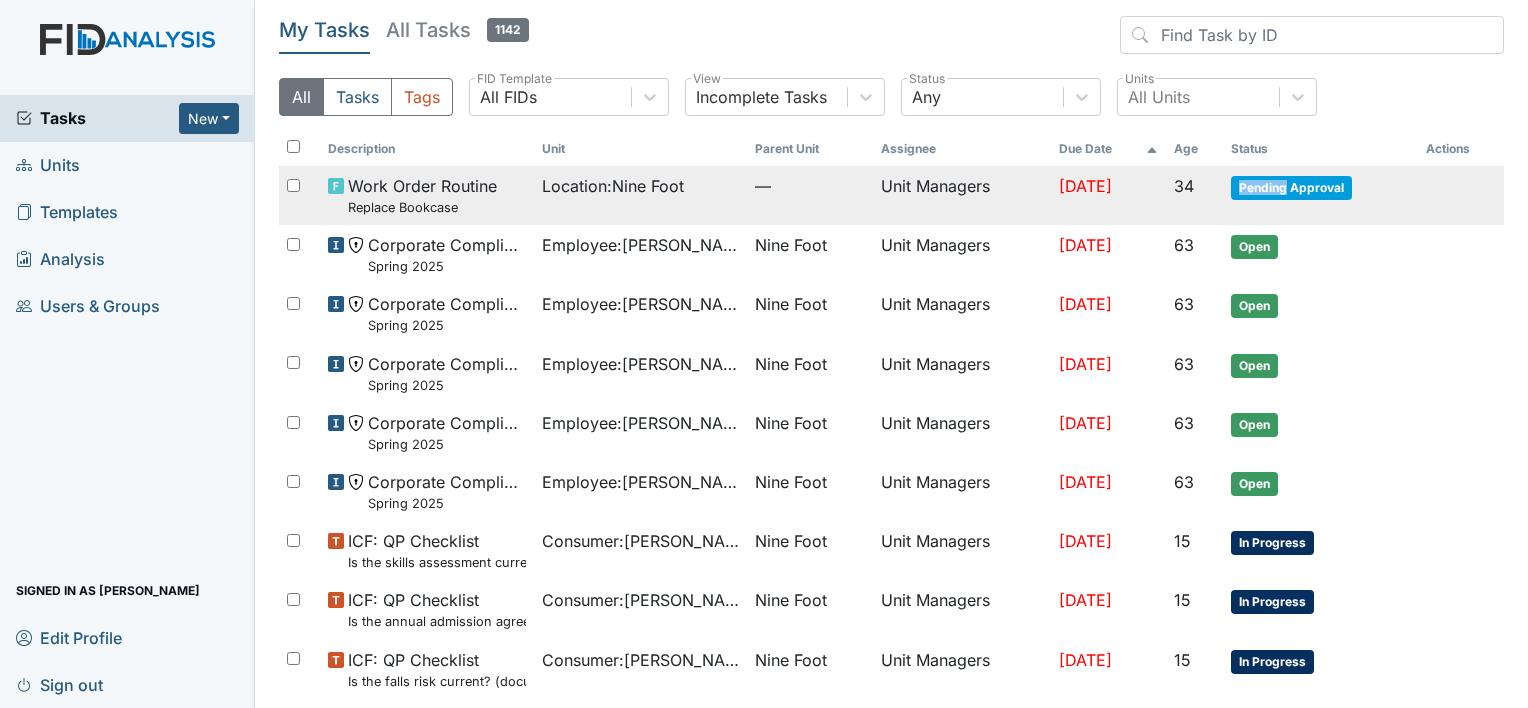 click on "Pending Approval" at bounding box center [1291, 188] 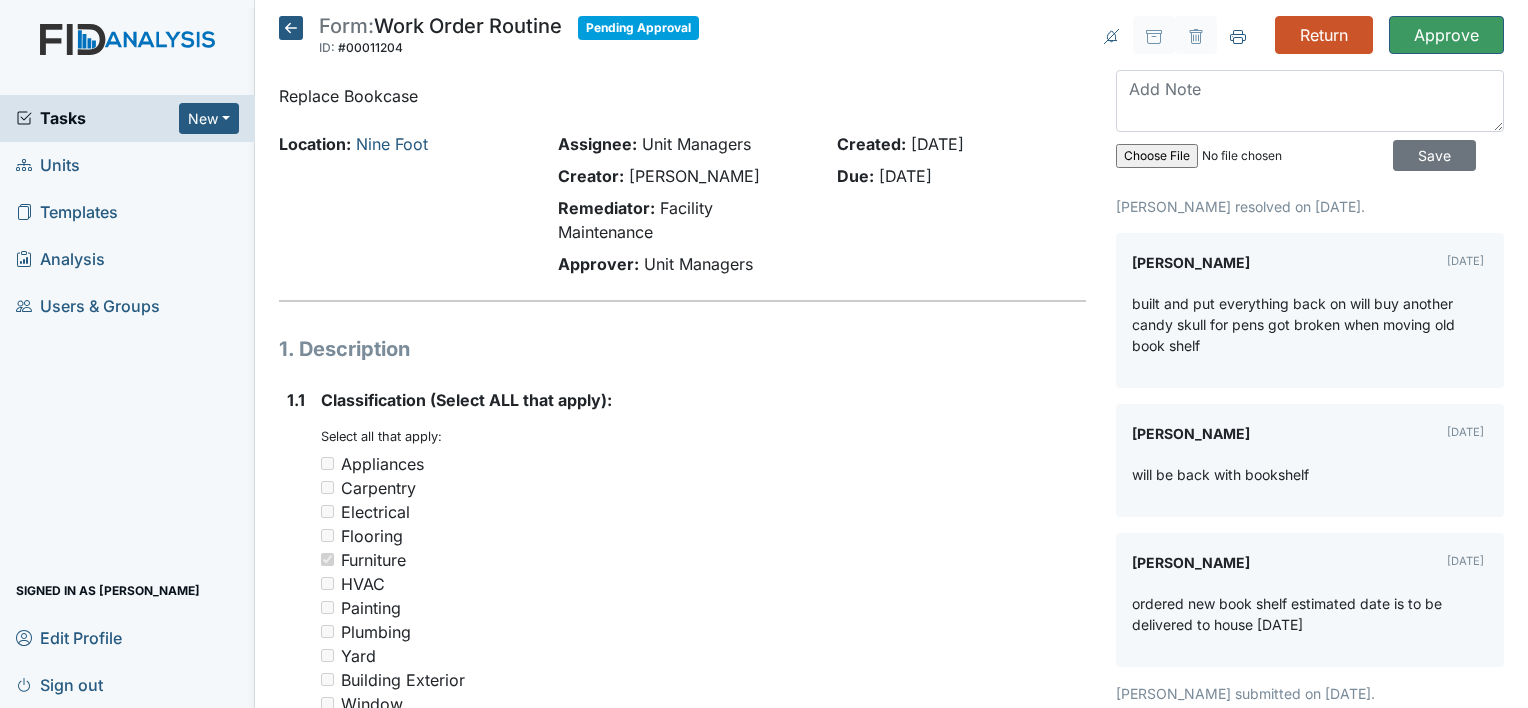 scroll, scrollTop: 0, scrollLeft: 0, axis: both 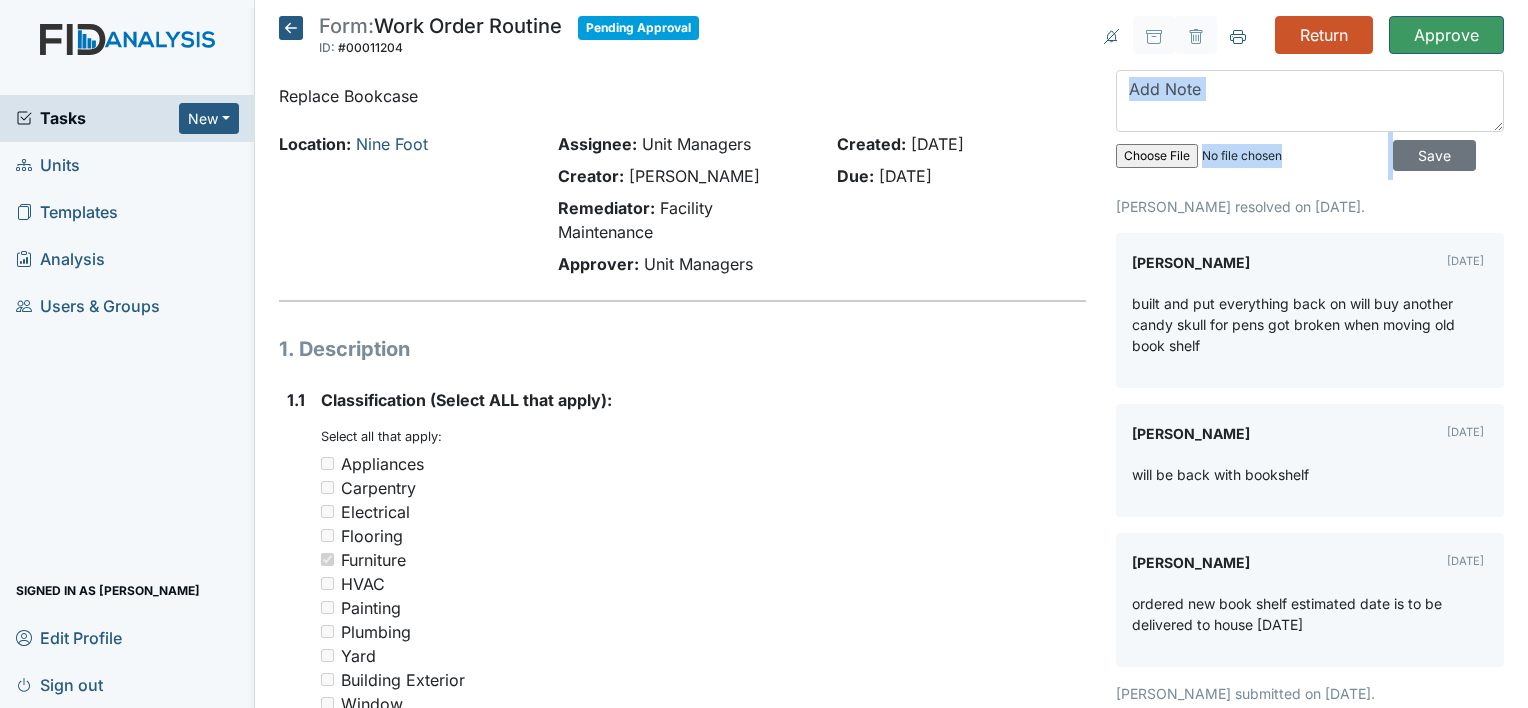 drag, startPoint x: 1492, startPoint y: 29, endPoint x: 1488, endPoint y: 148, distance: 119.06721 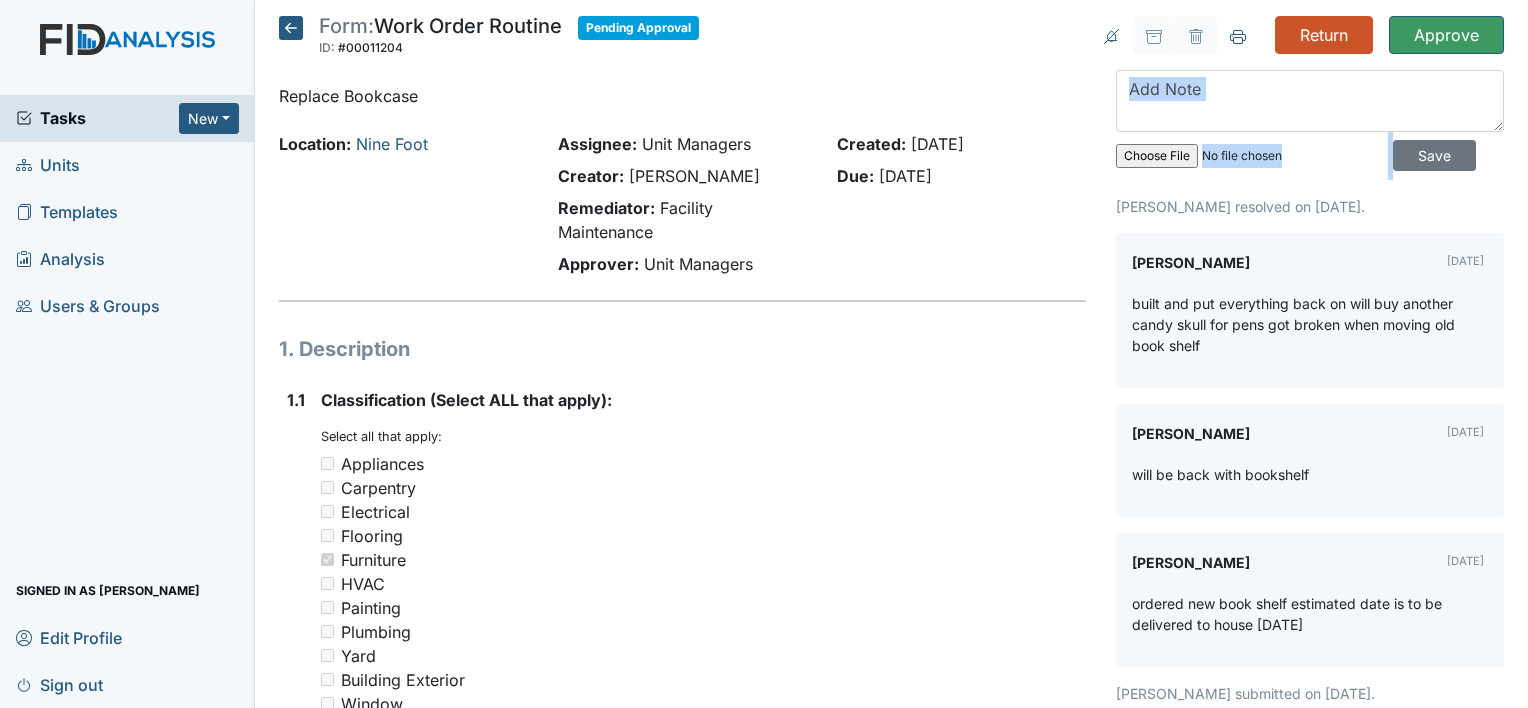 click on "Return
Approve
Archive Task
×
Are you sure you want to archive this task? It will appear as incomplete on reports.
Archive
Delete Task
×
Are you sure you want to delete this task?
Delete
Save
George Walton resolved on Jun 26, 2025.
George Walton
Jun 26, 2025
built and put everything back on will buy another candy skull for pens got broken when moving old book shelf
George Walton
Jun 20, 2025
will be back with bookshelf
George Walton
Jun 06, 2025
ordered new book shelf estimated date is to be delivered to house on wednesday
Felicia Stone submitted on May 29, 2025.
Felicia Stone assigned on May 29, 2025." at bounding box center (1310, 1077) 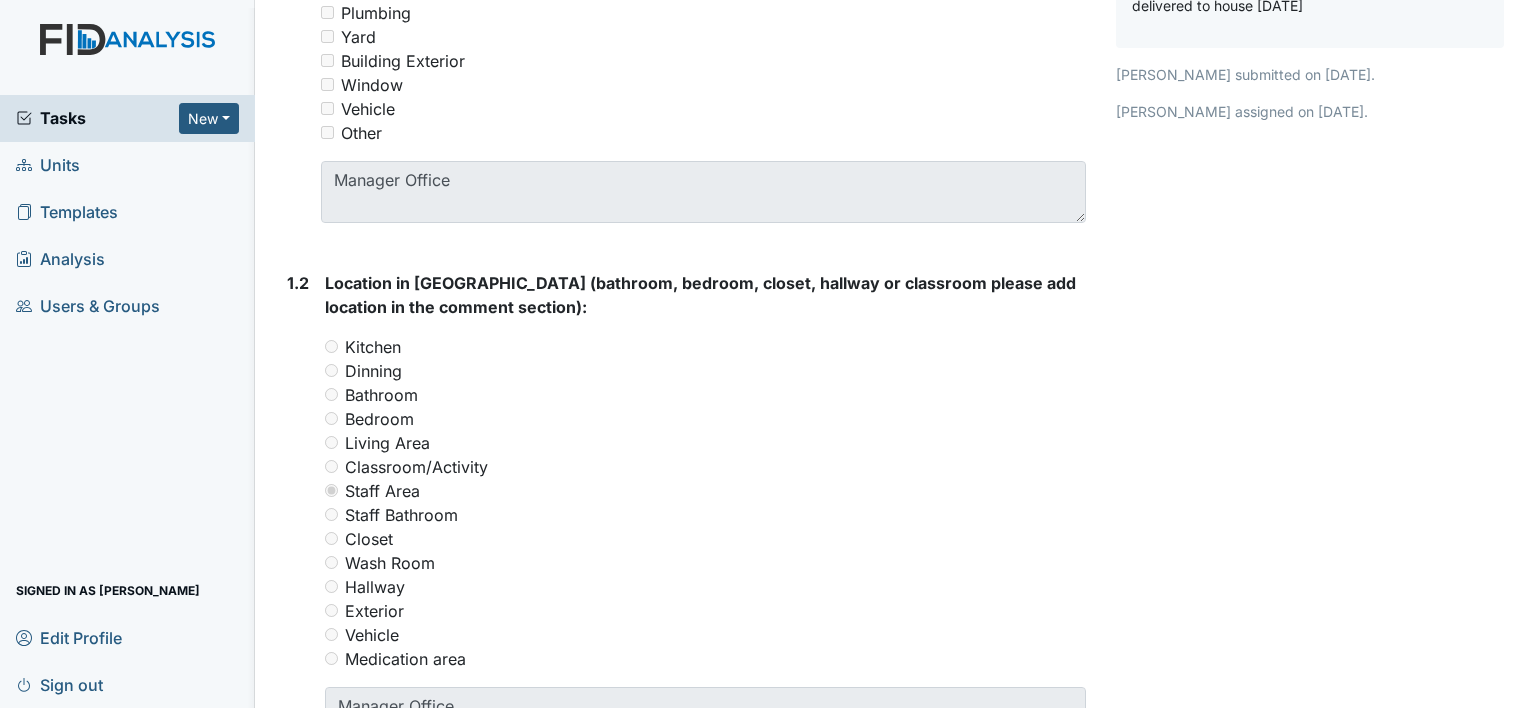 scroll, scrollTop: 0, scrollLeft: 0, axis: both 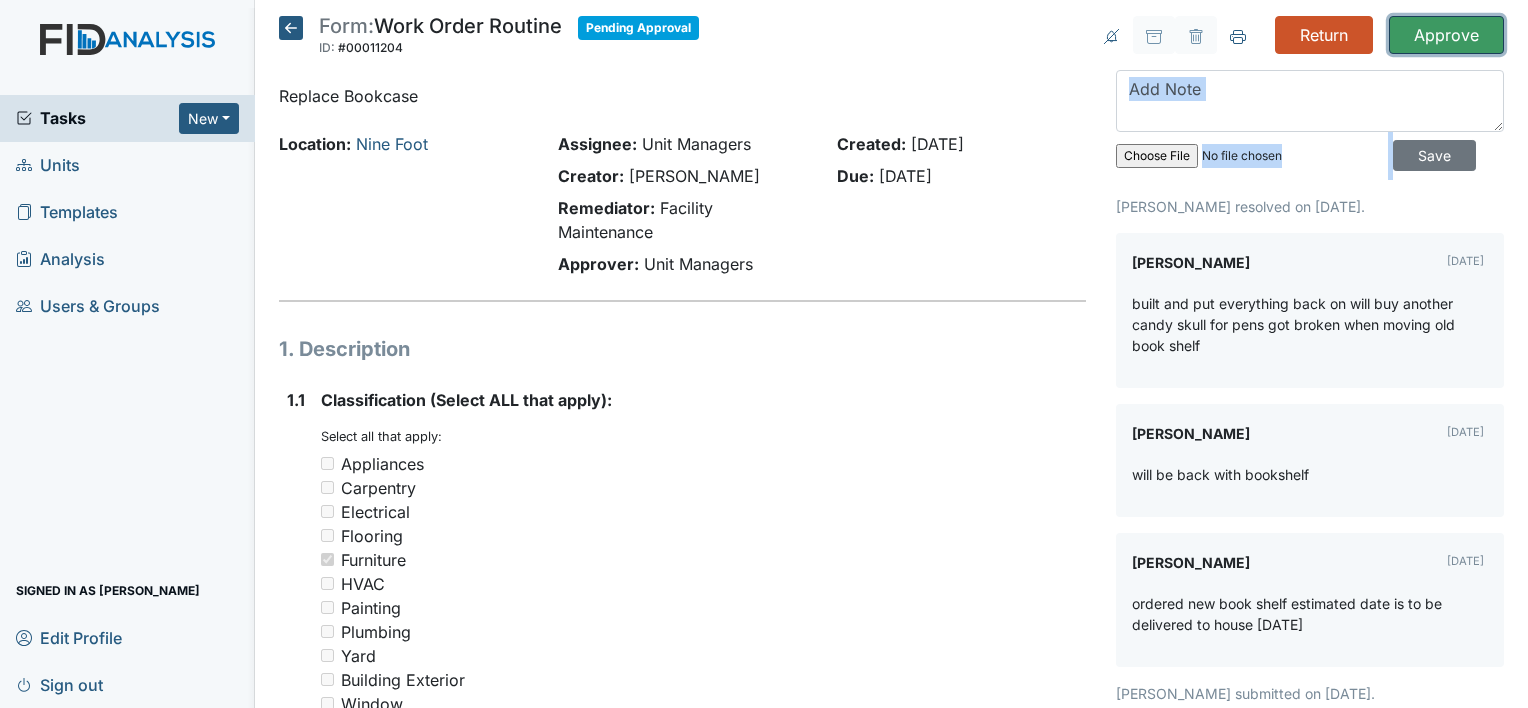 click on "Approve" at bounding box center (1446, 35) 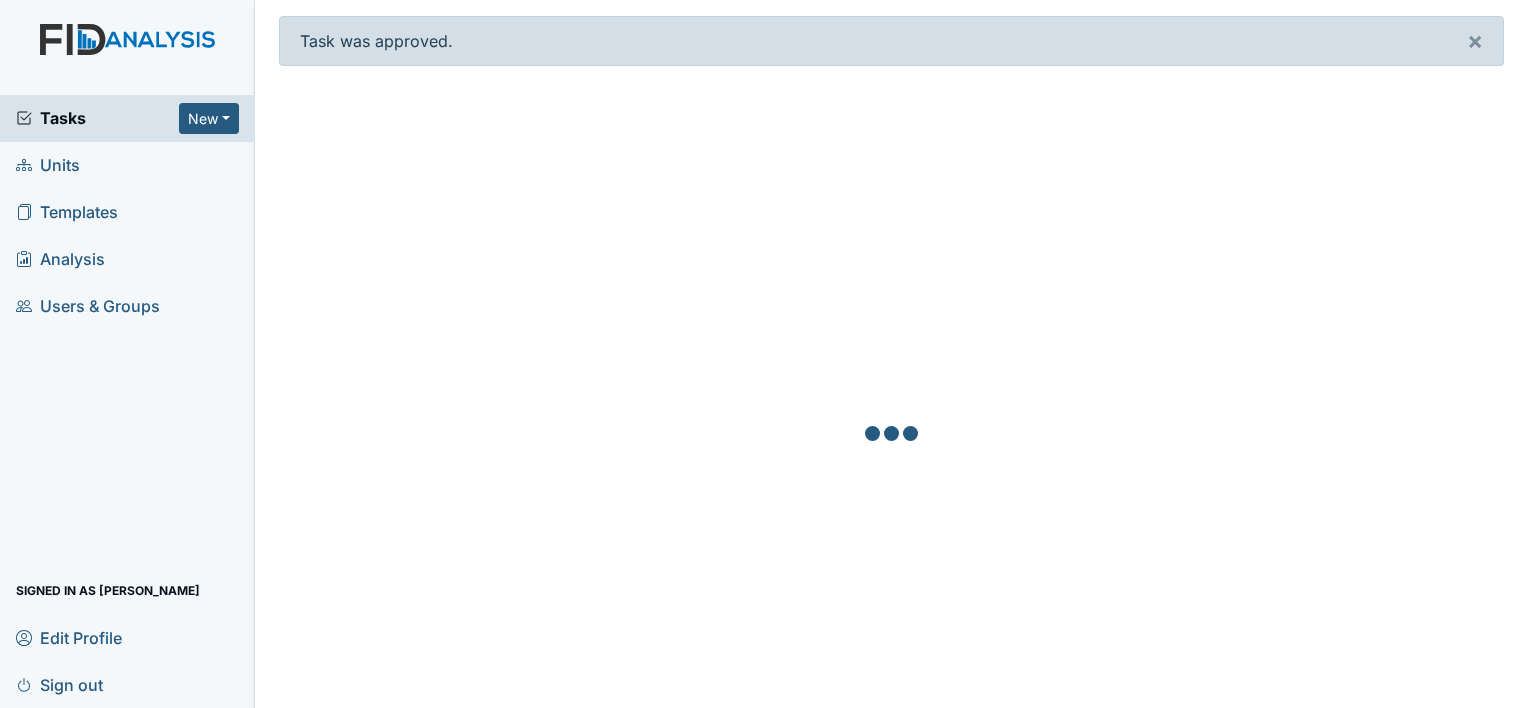scroll, scrollTop: 0, scrollLeft: 0, axis: both 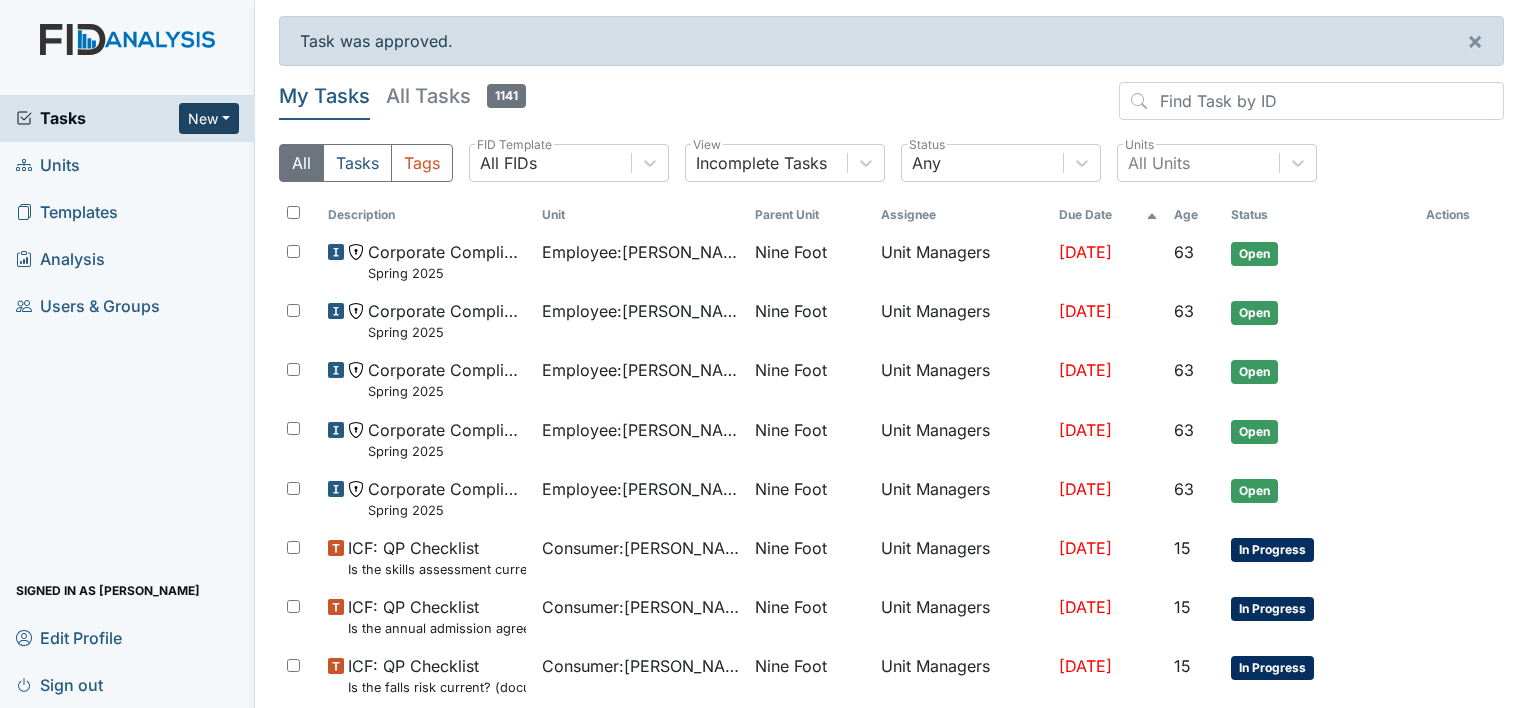 click on "New" at bounding box center [209, 118] 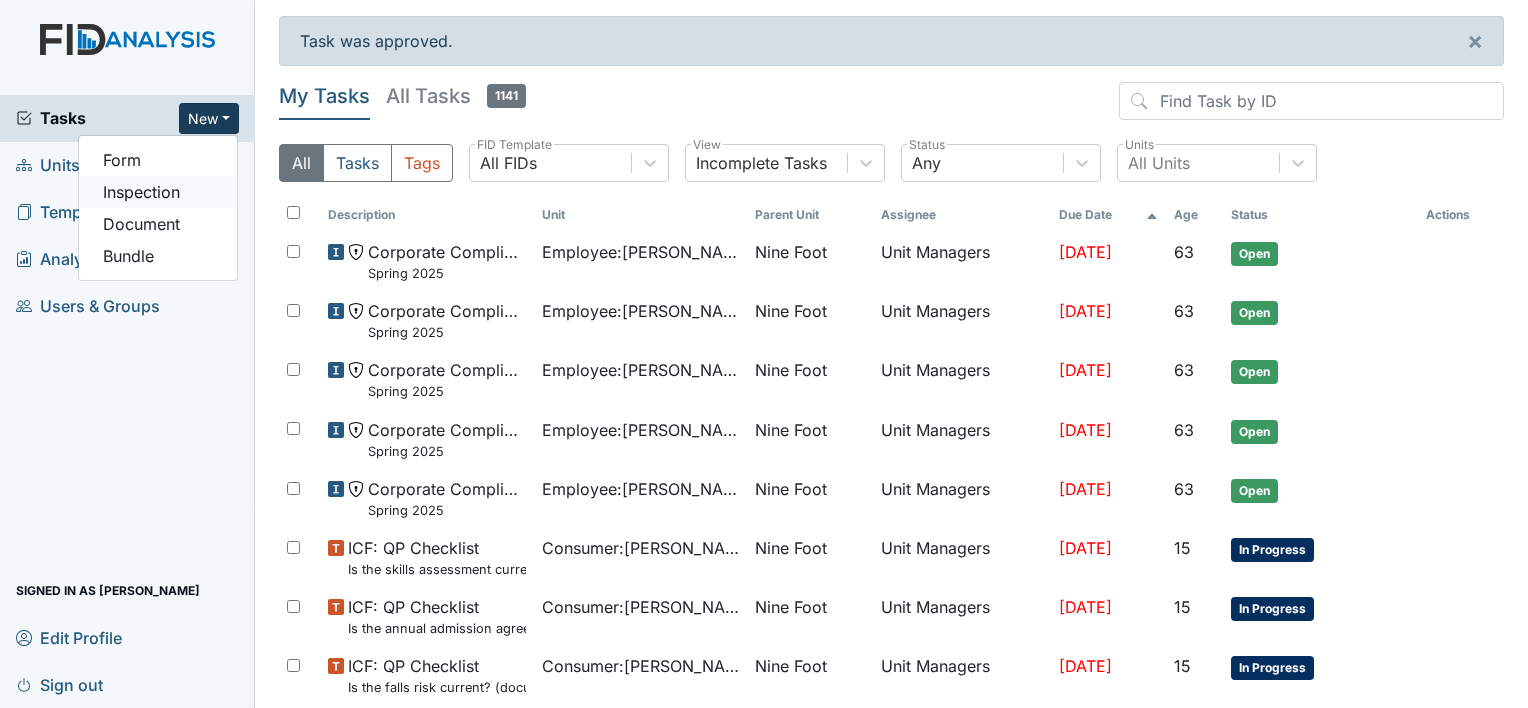 click on "Inspection" at bounding box center [158, 192] 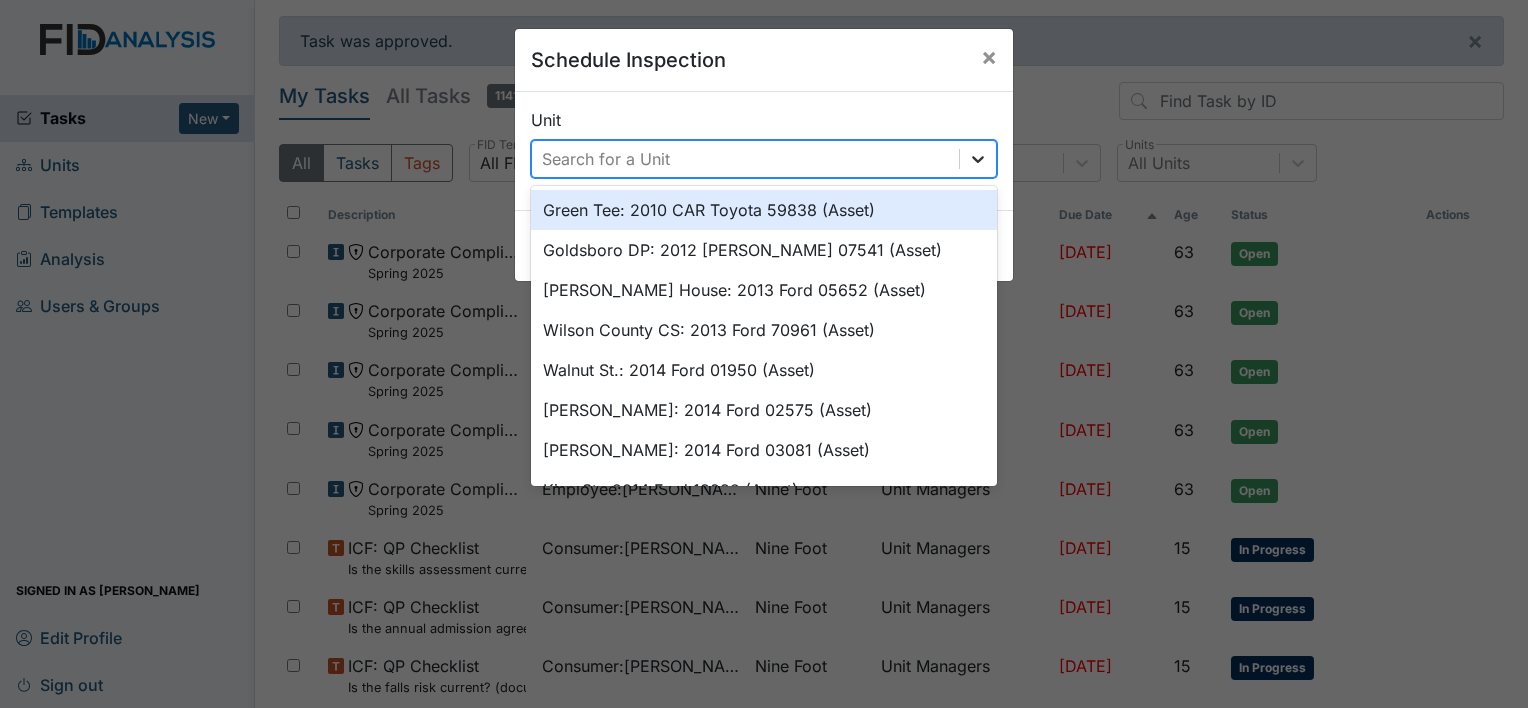 click 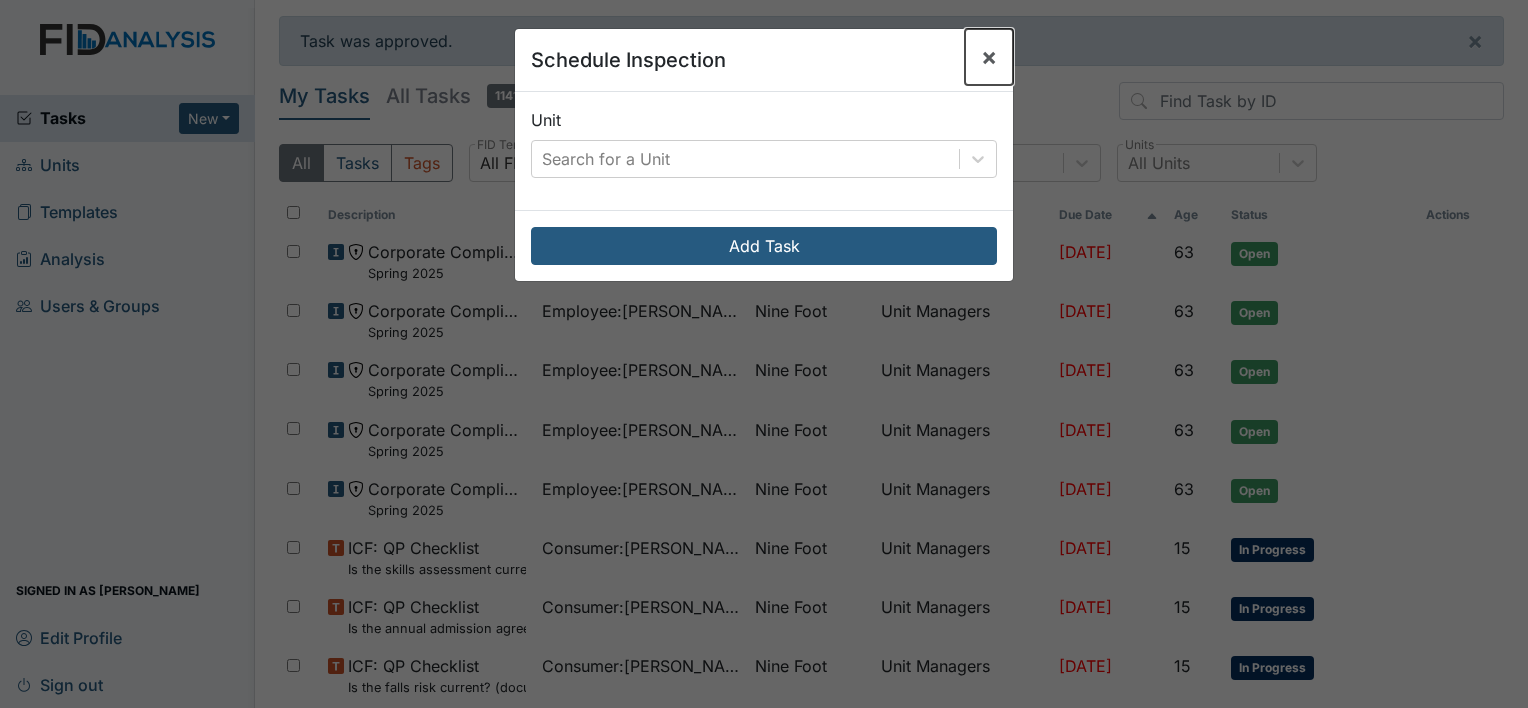click on "×" at bounding box center [989, 56] 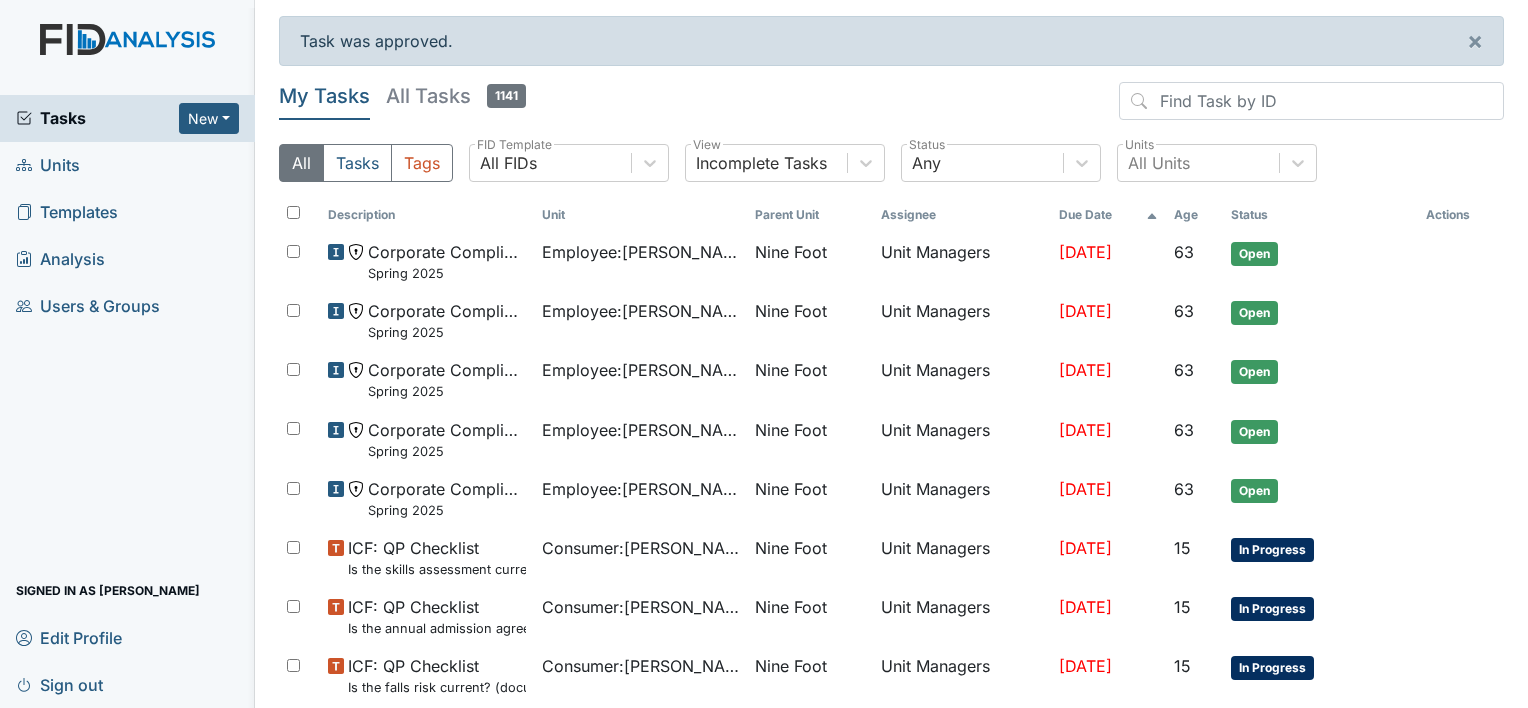 click on "Units" at bounding box center (127, 165) 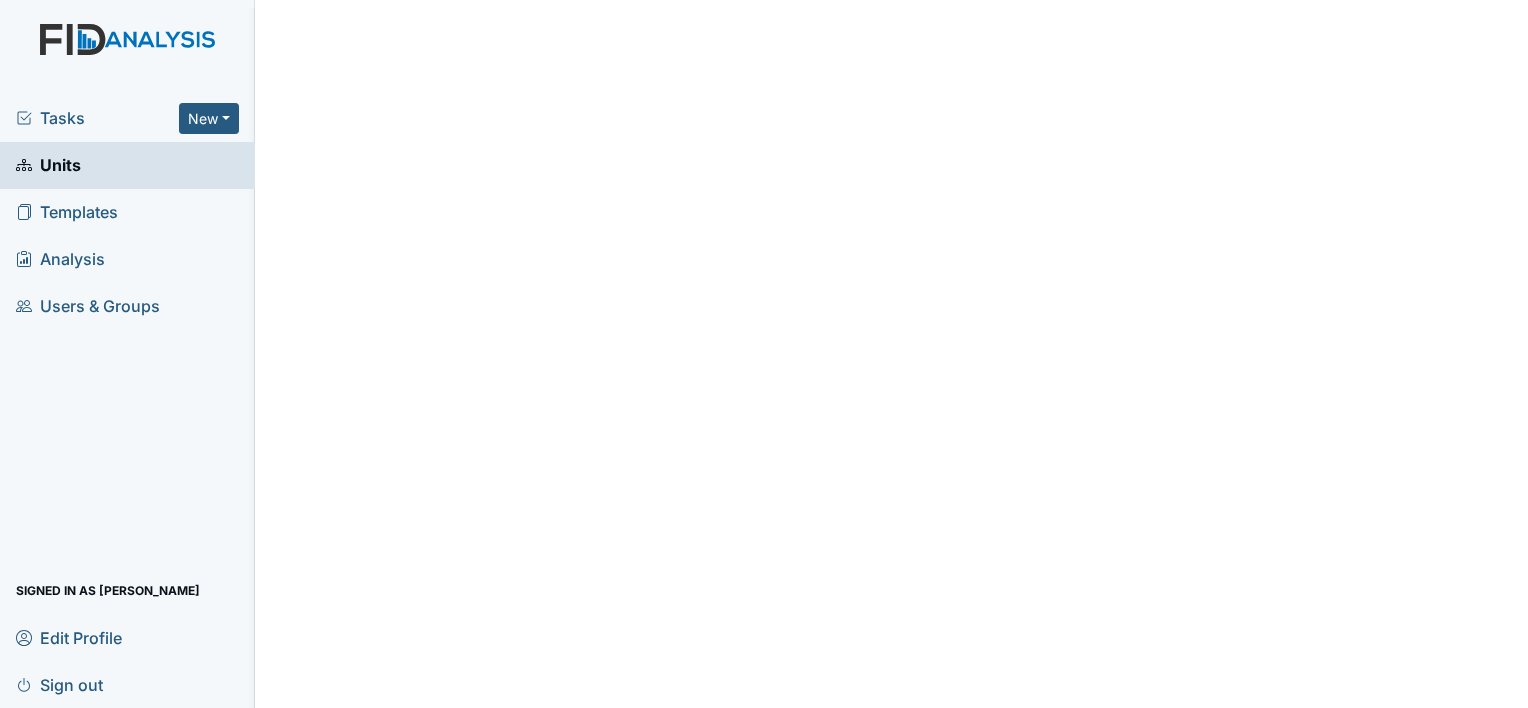 scroll, scrollTop: 0, scrollLeft: 0, axis: both 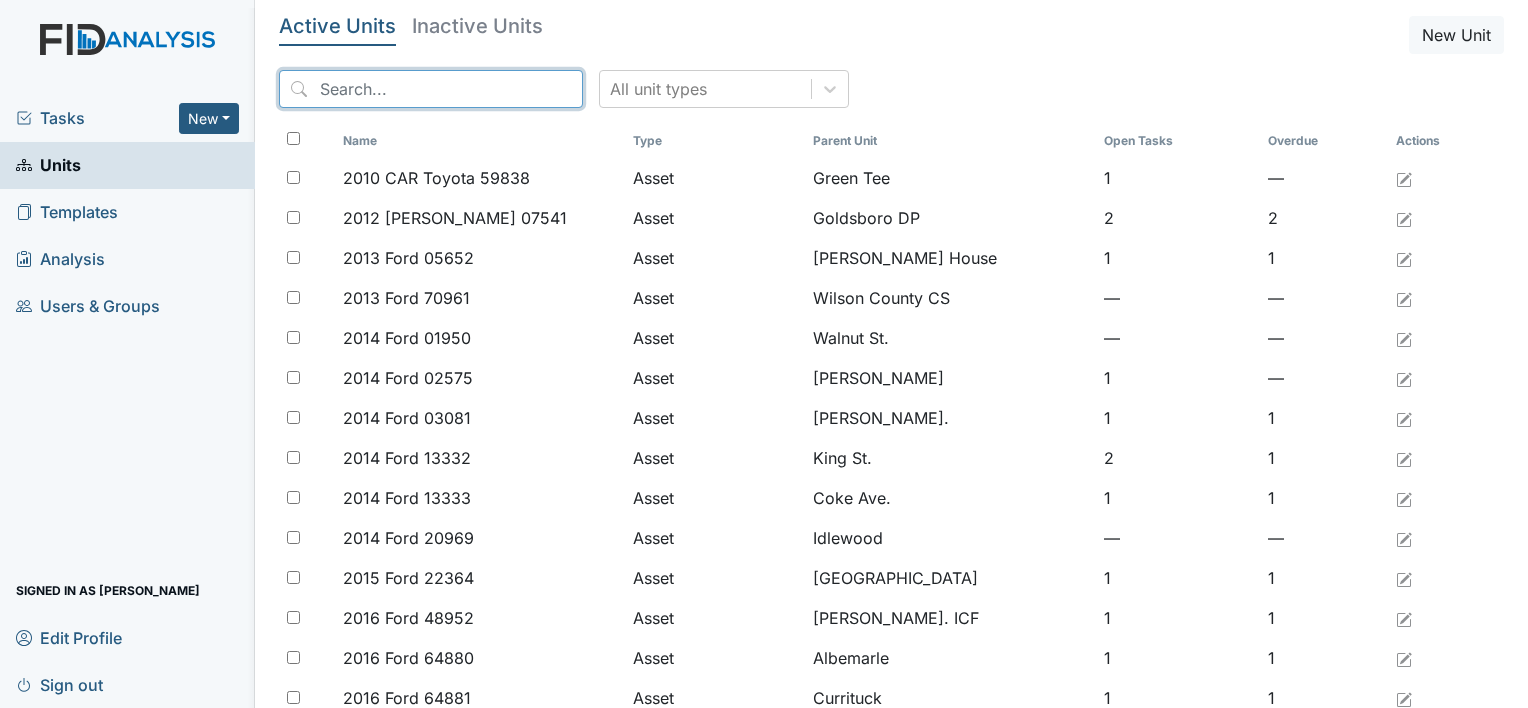 click at bounding box center (431, 89) 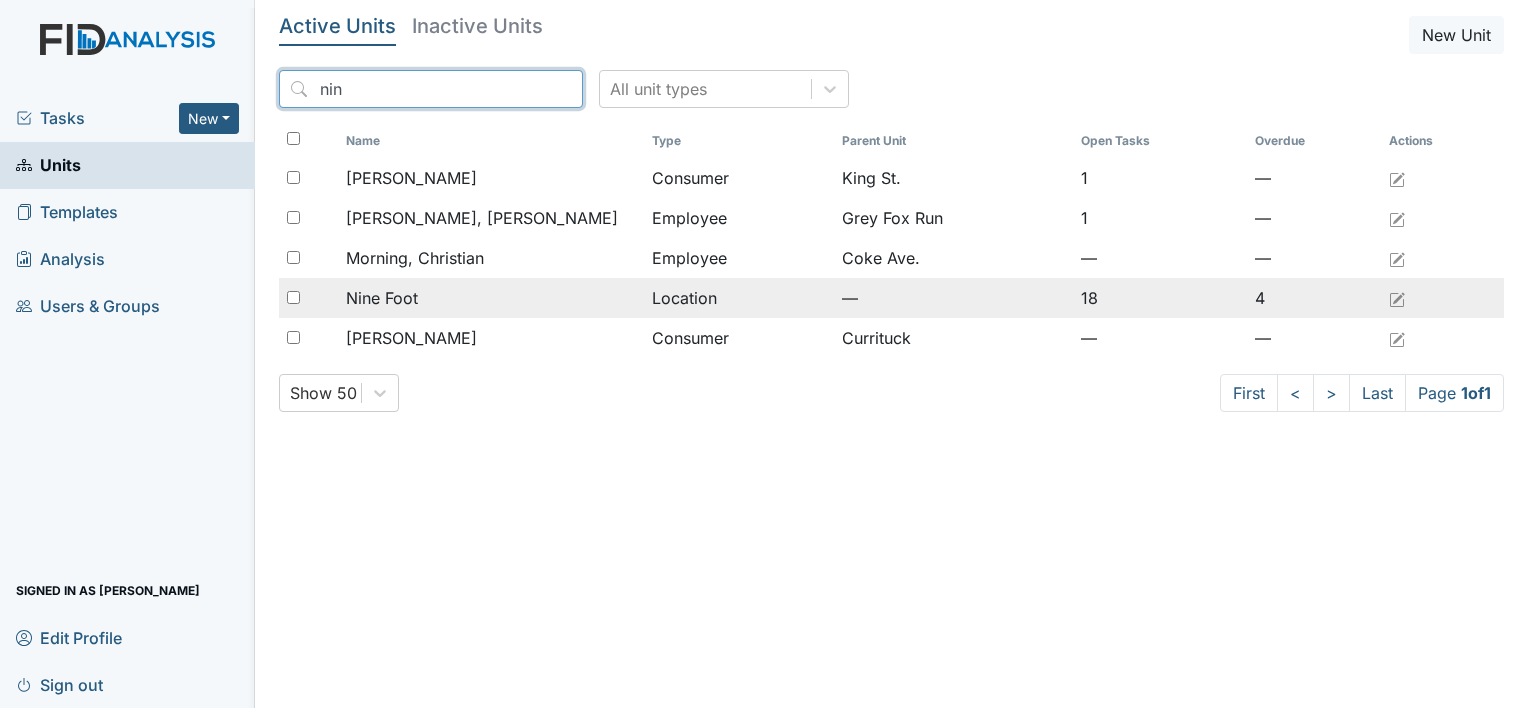 type on "nin" 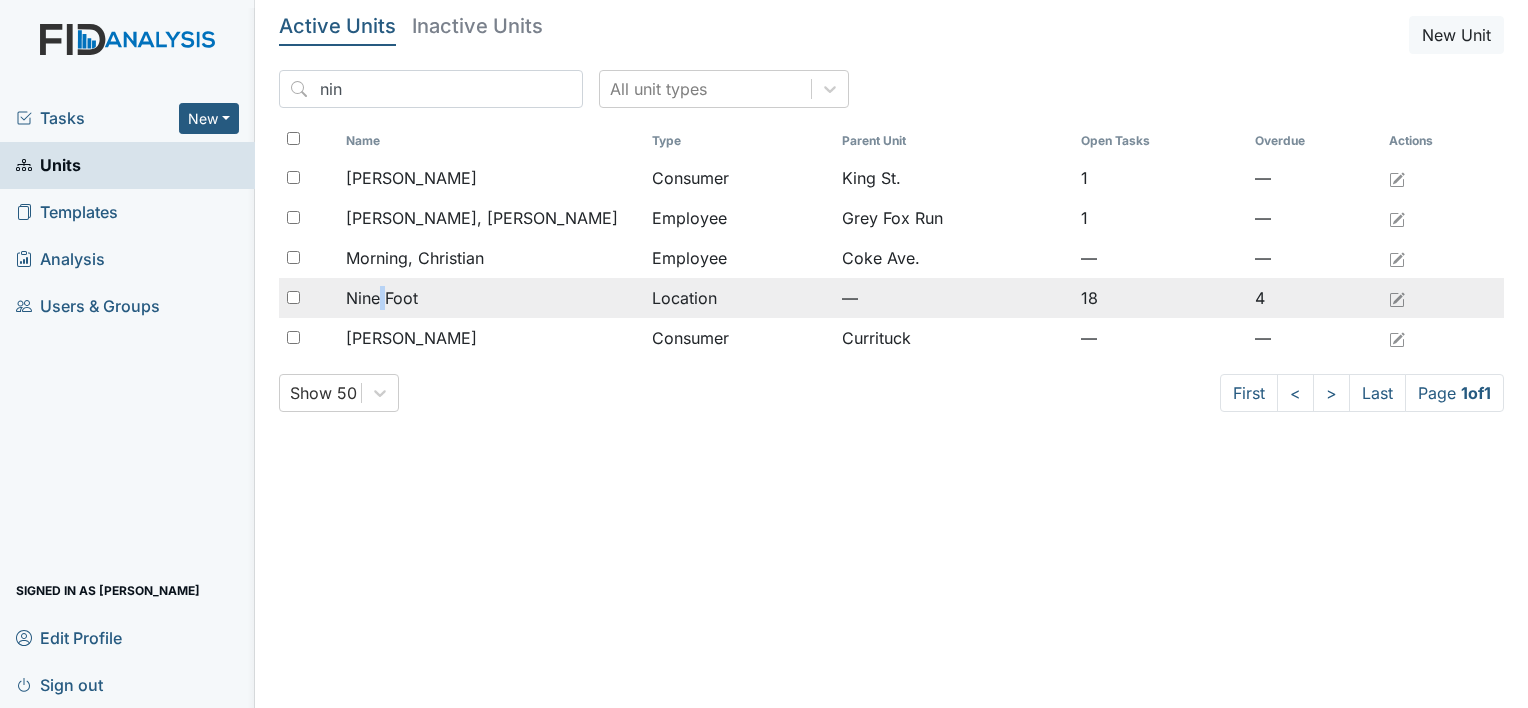 drag, startPoint x: 419, startPoint y: 290, endPoint x: 384, endPoint y: 296, distance: 35.510563 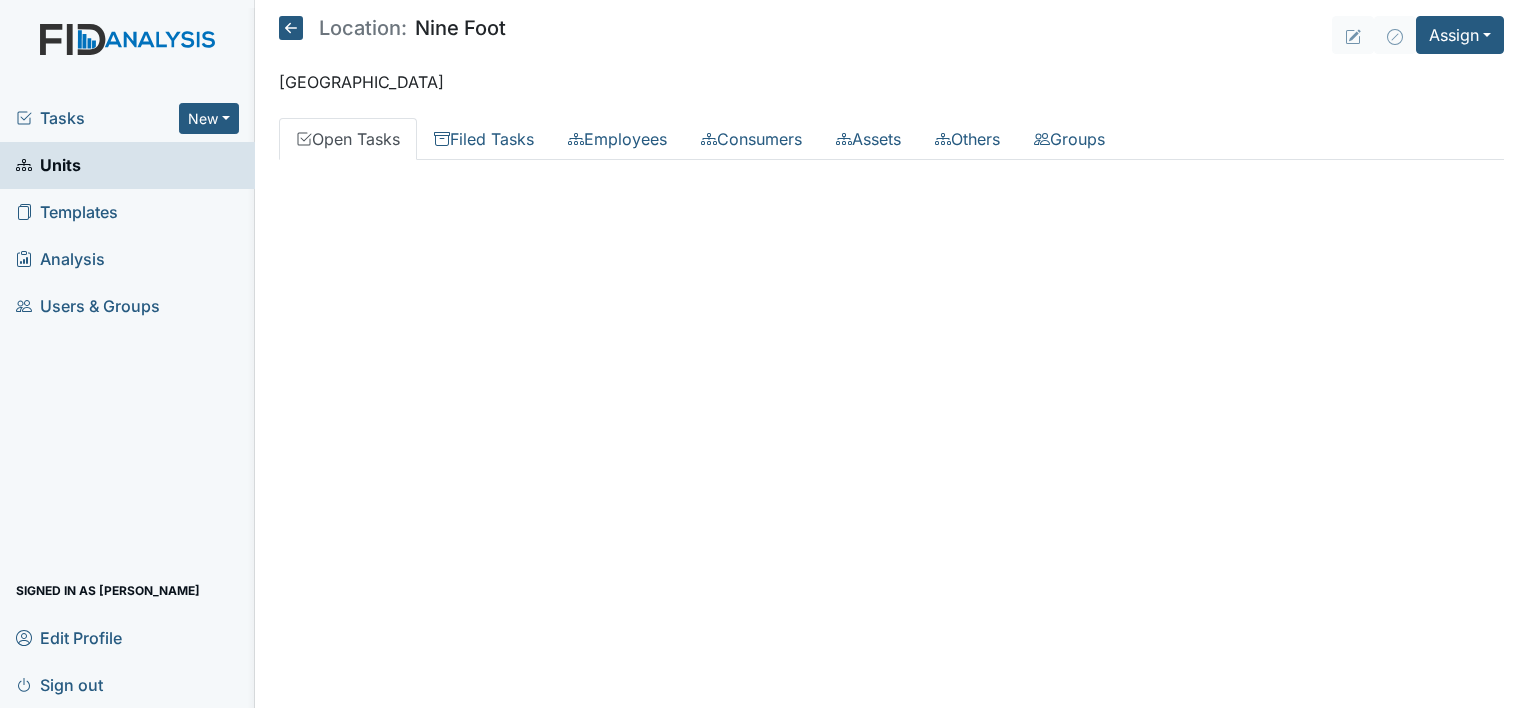 scroll, scrollTop: 0, scrollLeft: 0, axis: both 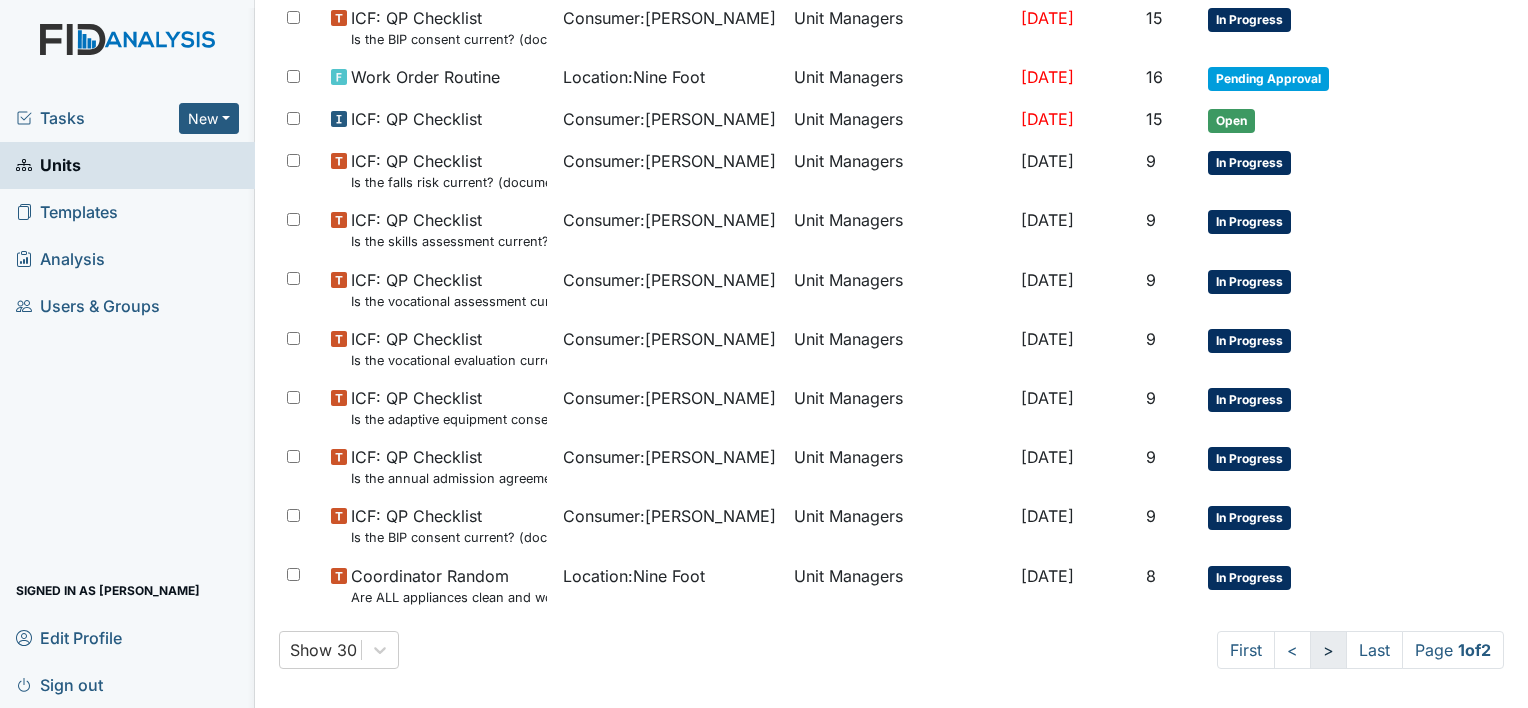 click on ">" at bounding box center (1328, 650) 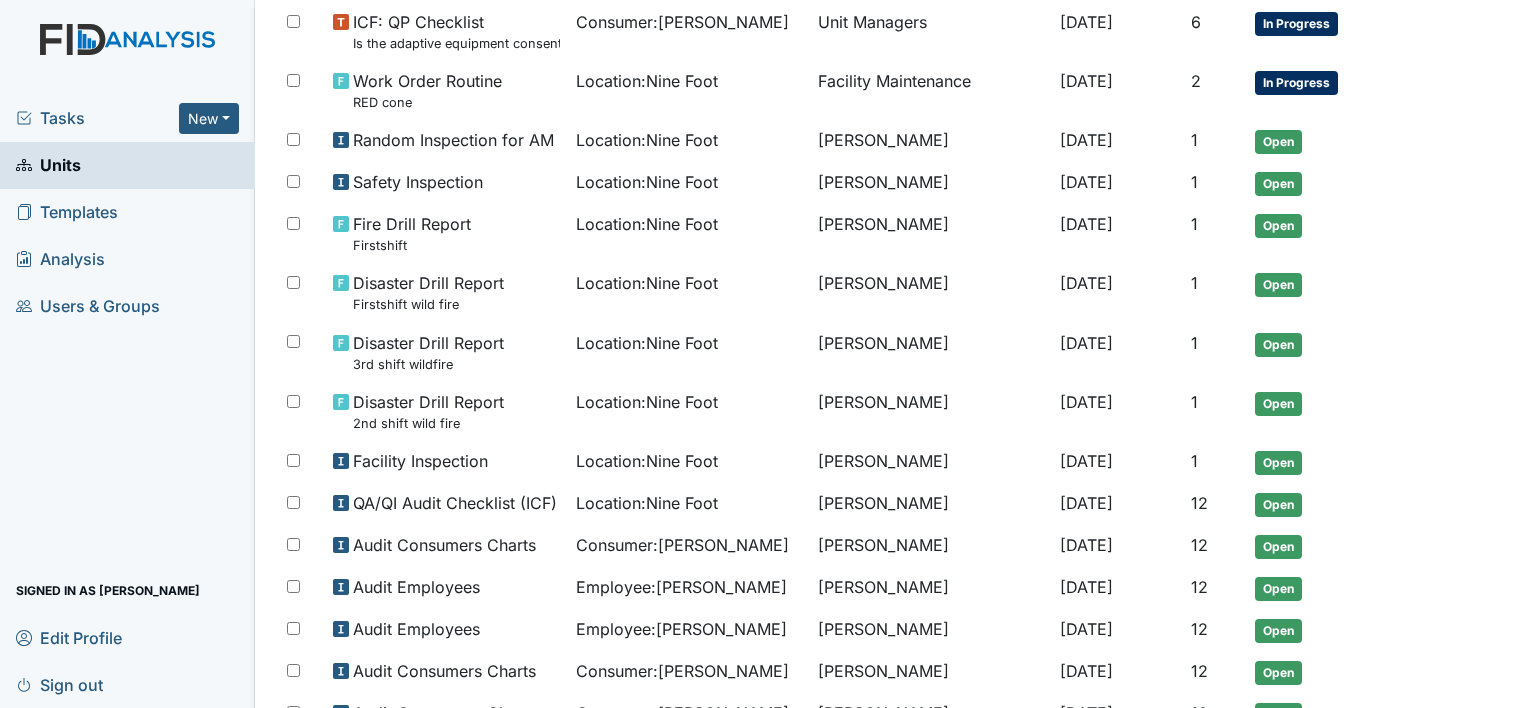 scroll, scrollTop: 888, scrollLeft: 0, axis: vertical 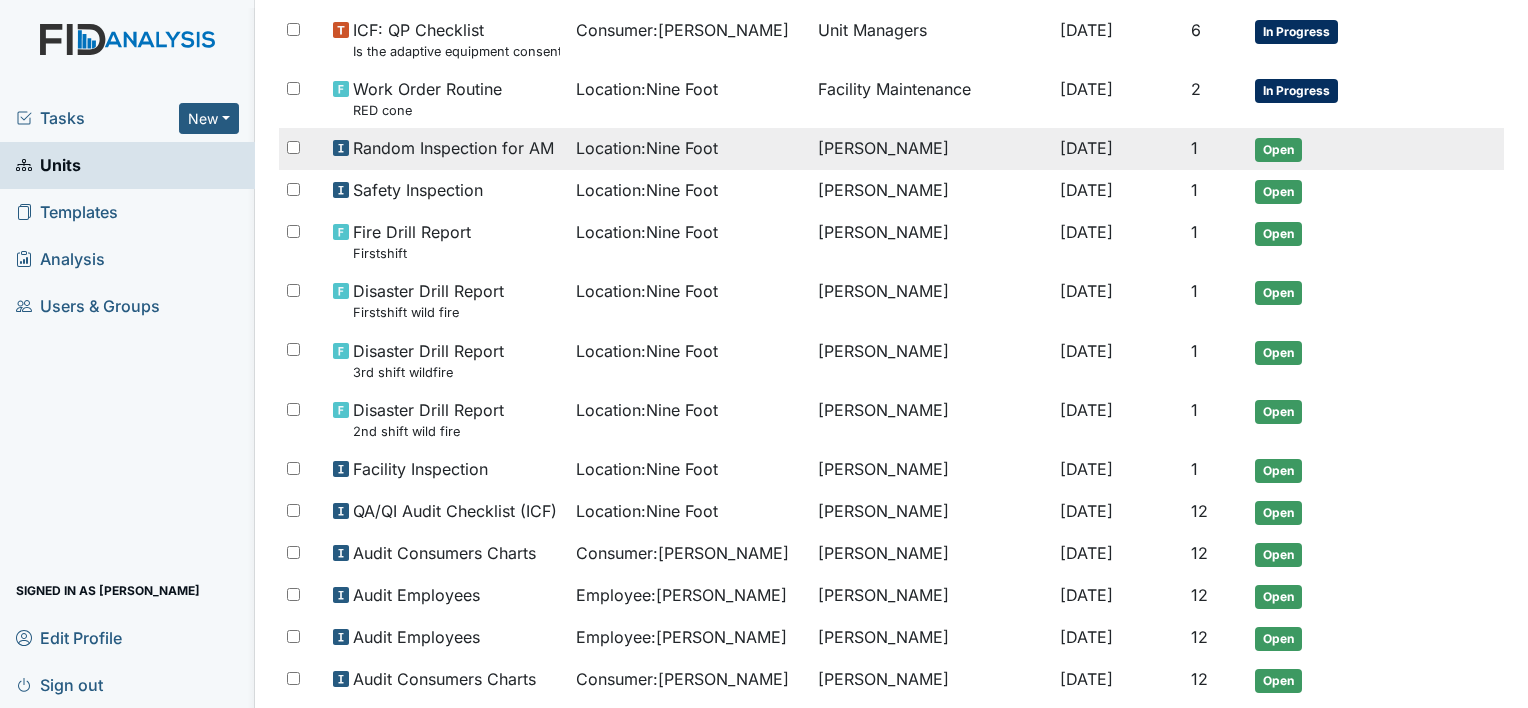 click on "Open" at bounding box center [1278, 150] 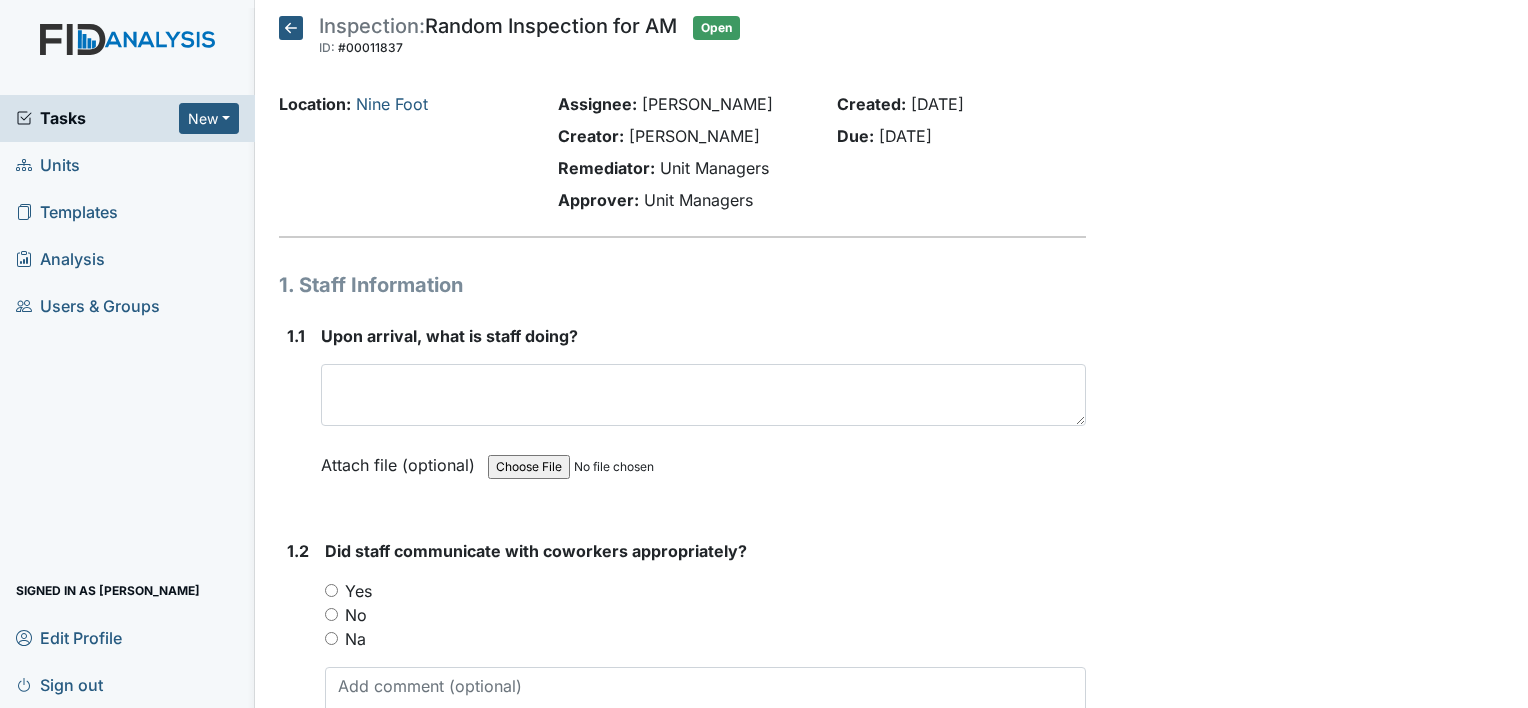 scroll, scrollTop: 0, scrollLeft: 0, axis: both 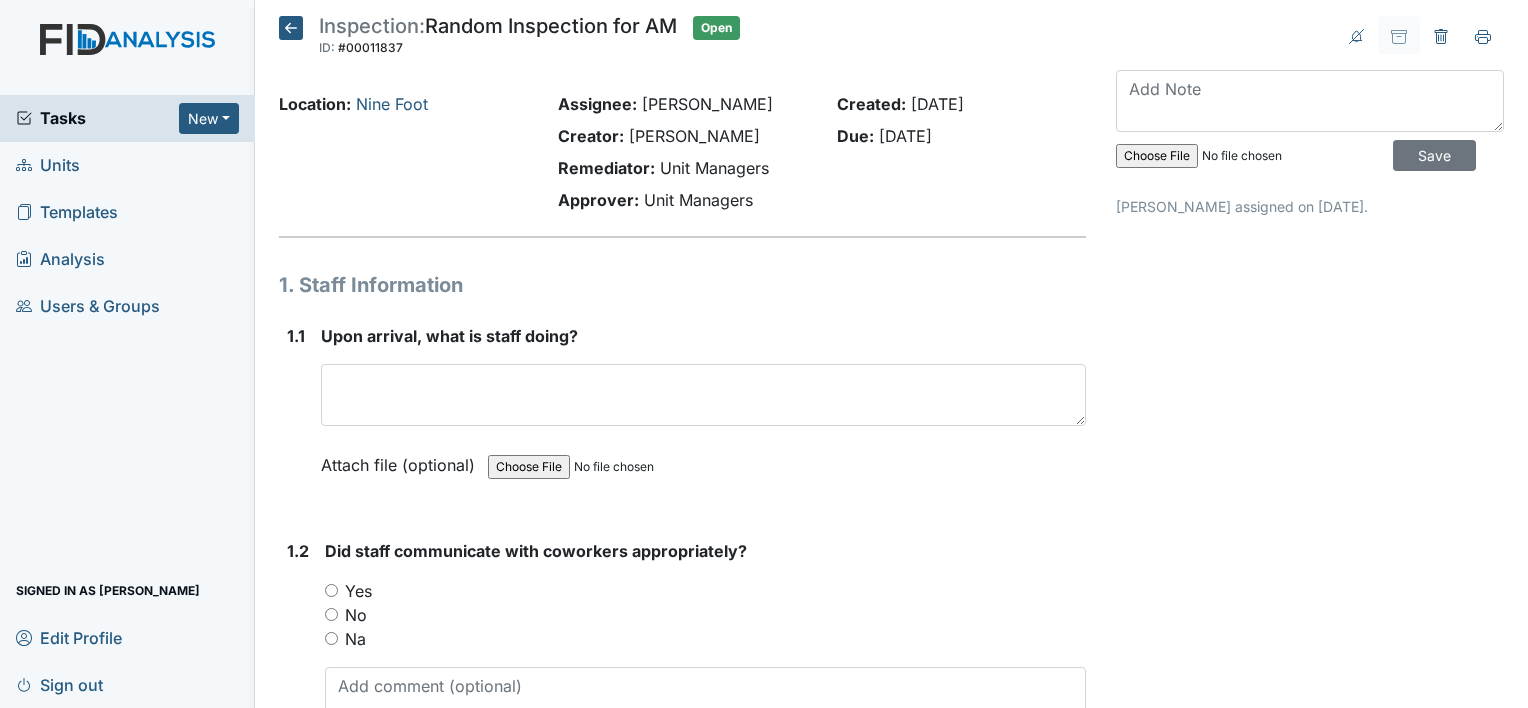 click 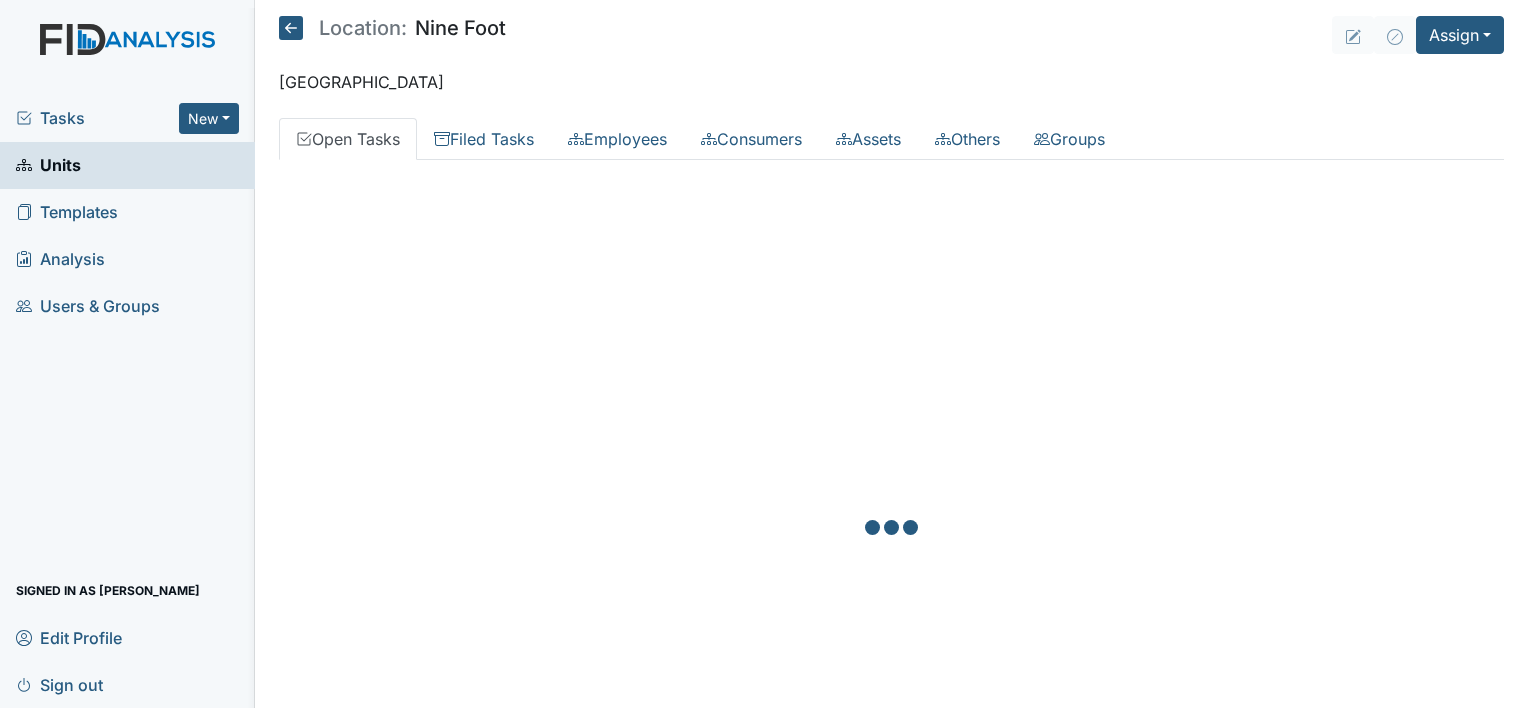 scroll, scrollTop: 0, scrollLeft: 0, axis: both 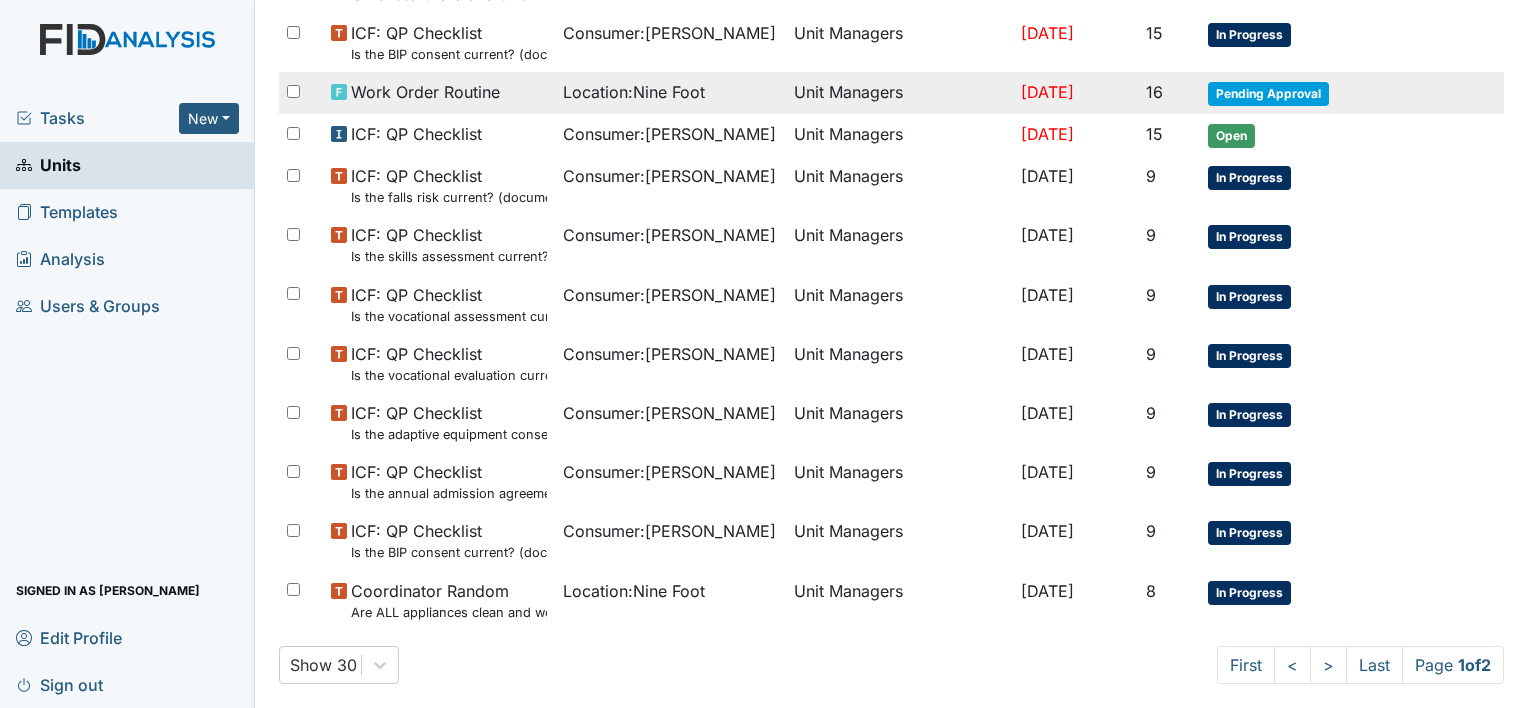 click on "Pending Approval" at bounding box center [1268, 94] 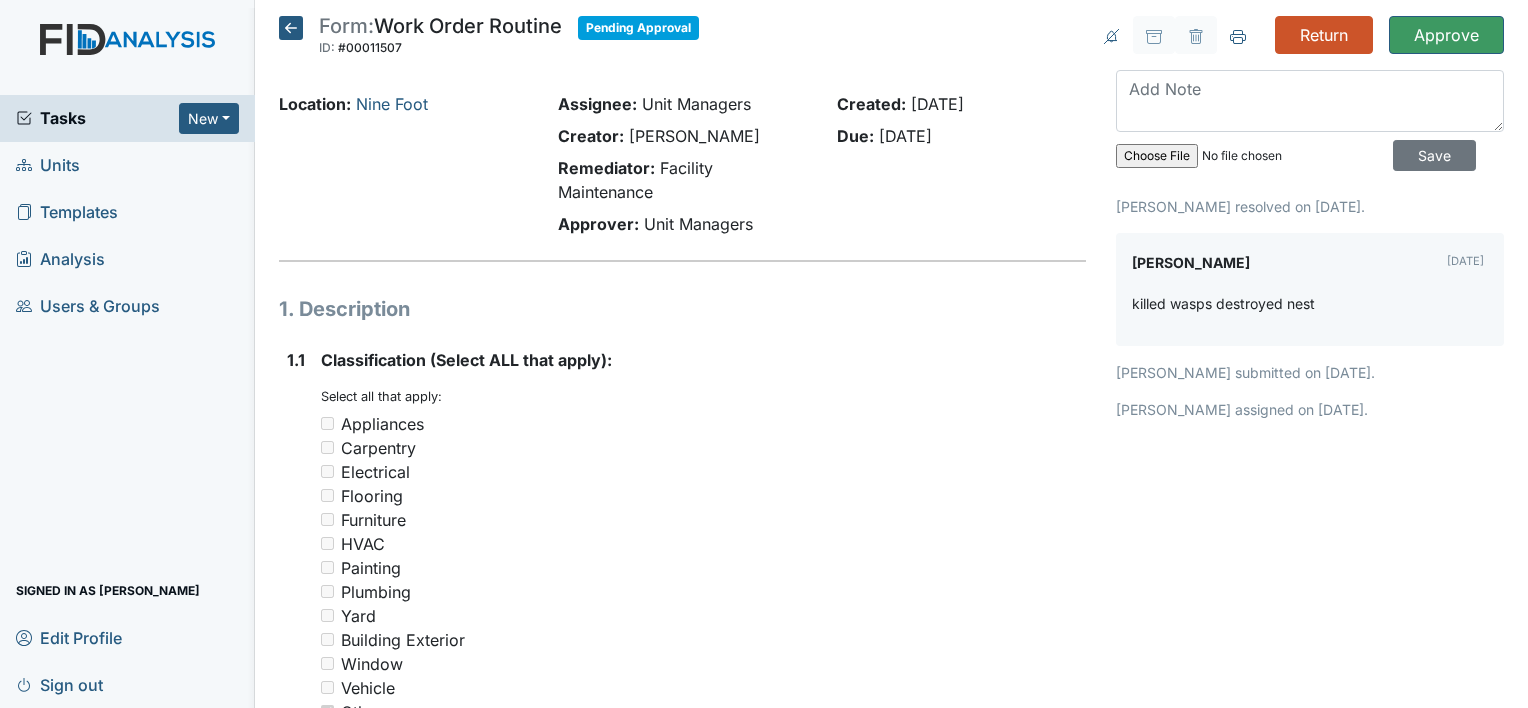 scroll, scrollTop: 0, scrollLeft: 0, axis: both 